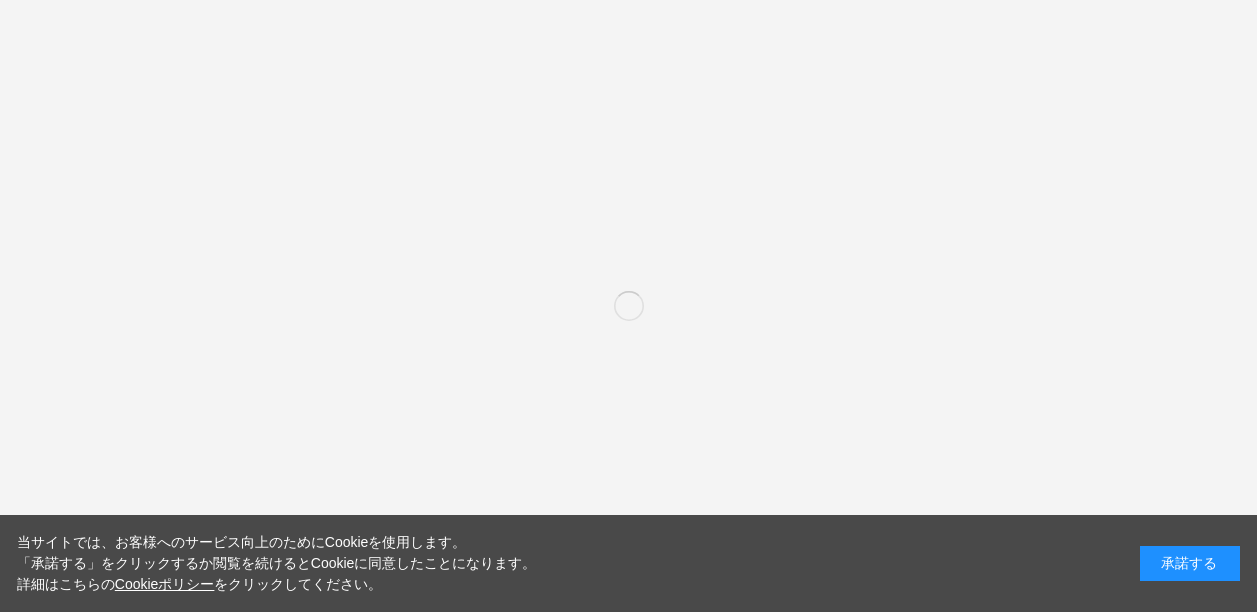 scroll, scrollTop: 0, scrollLeft: 0, axis: both 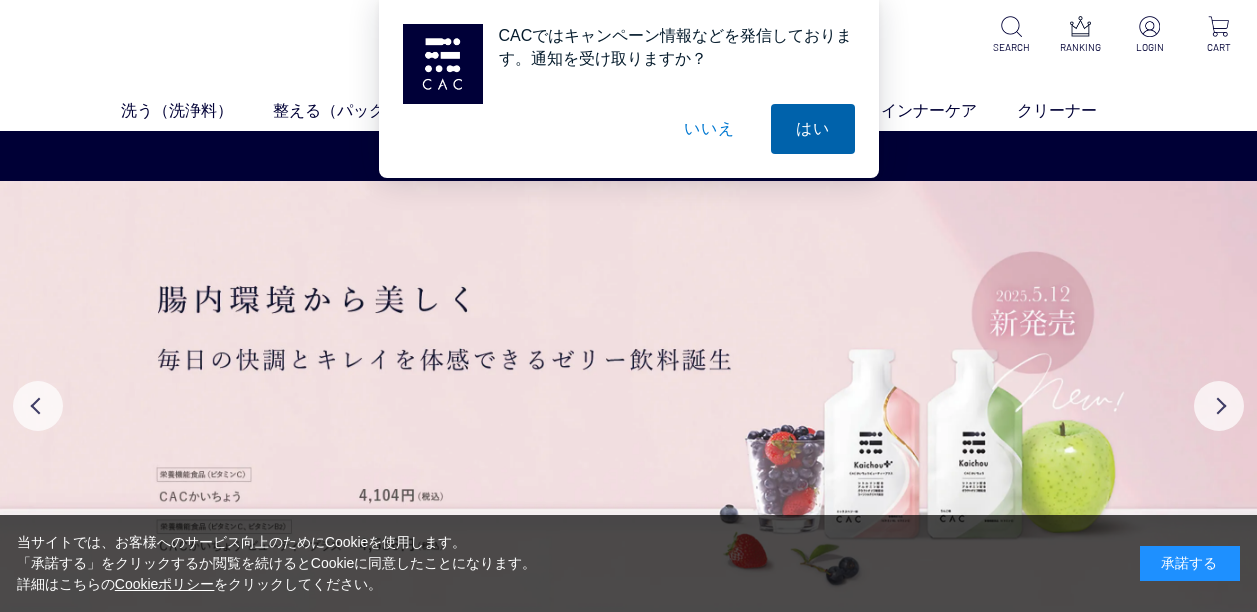 click on "はい" at bounding box center [813, 129] 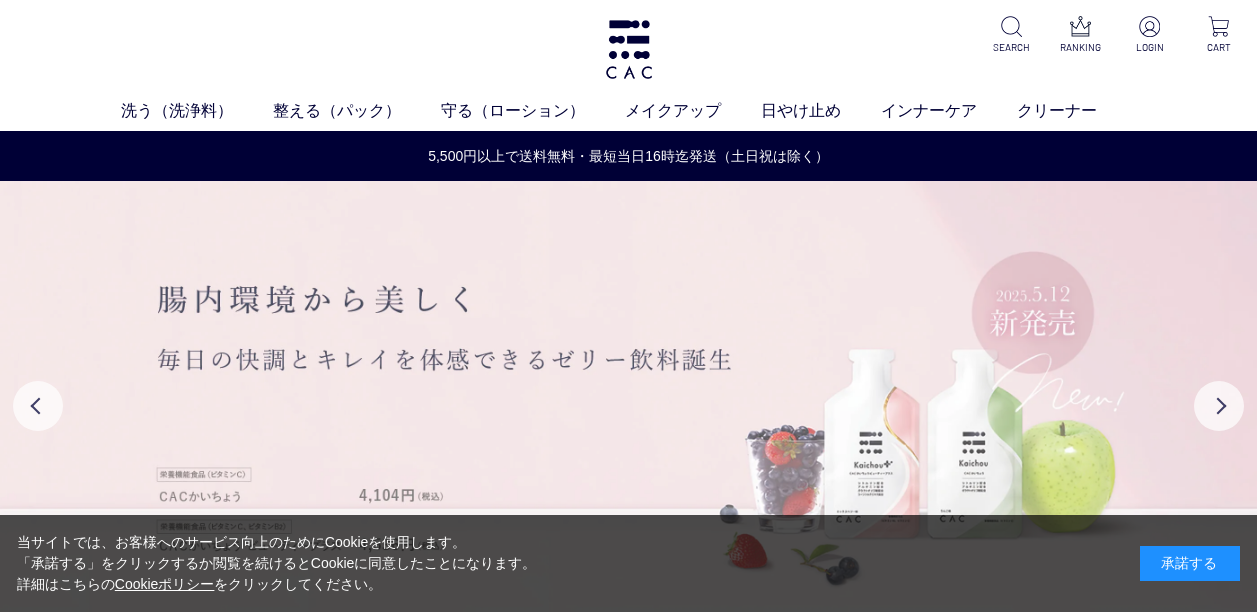 drag, startPoint x: 809, startPoint y: 146, endPoint x: 785, endPoint y: 323, distance: 178.6197 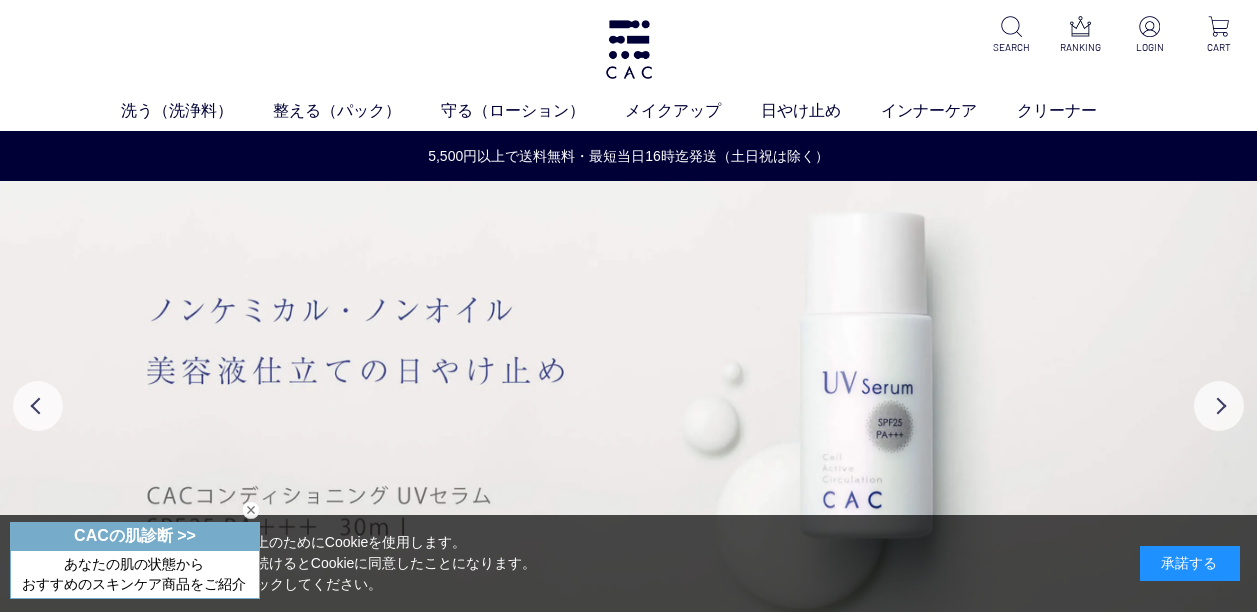 click at bounding box center (251, 510) 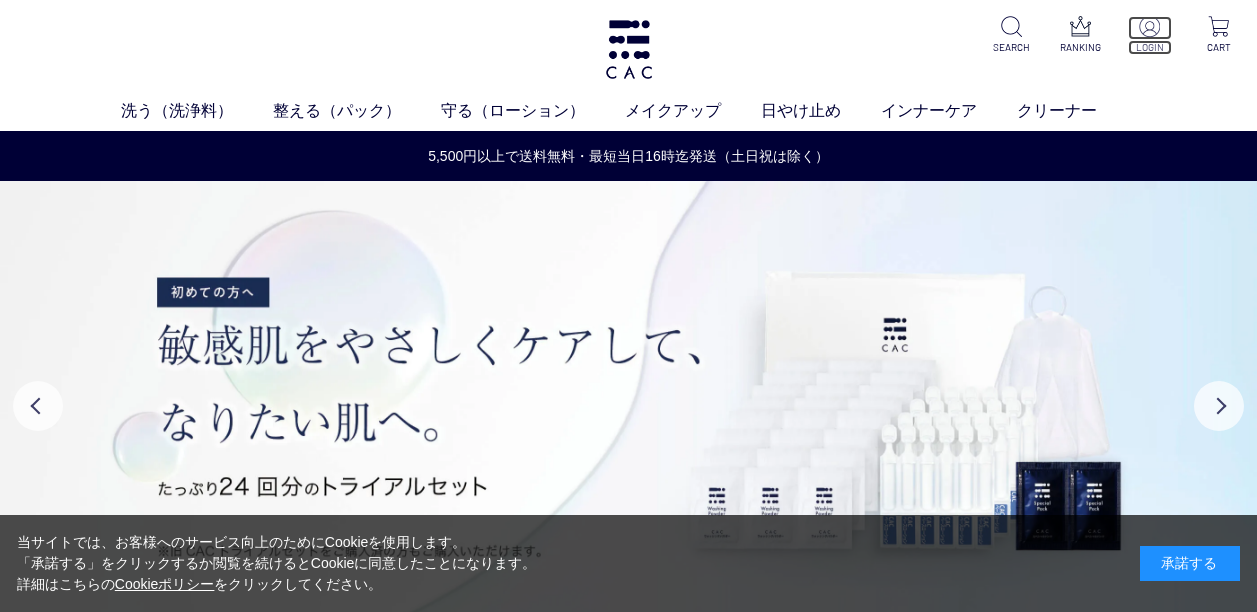 click on "LOGIN" at bounding box center (1150, 47) 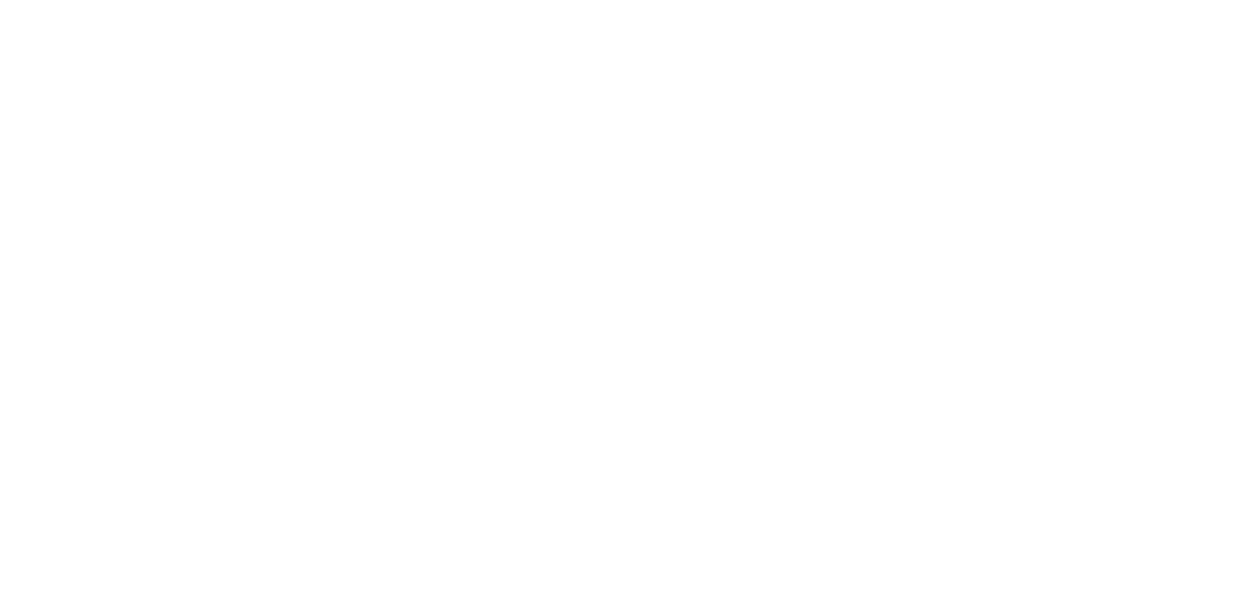 scroll, scrollTop: 0, scrollLeft: 0, axis: both 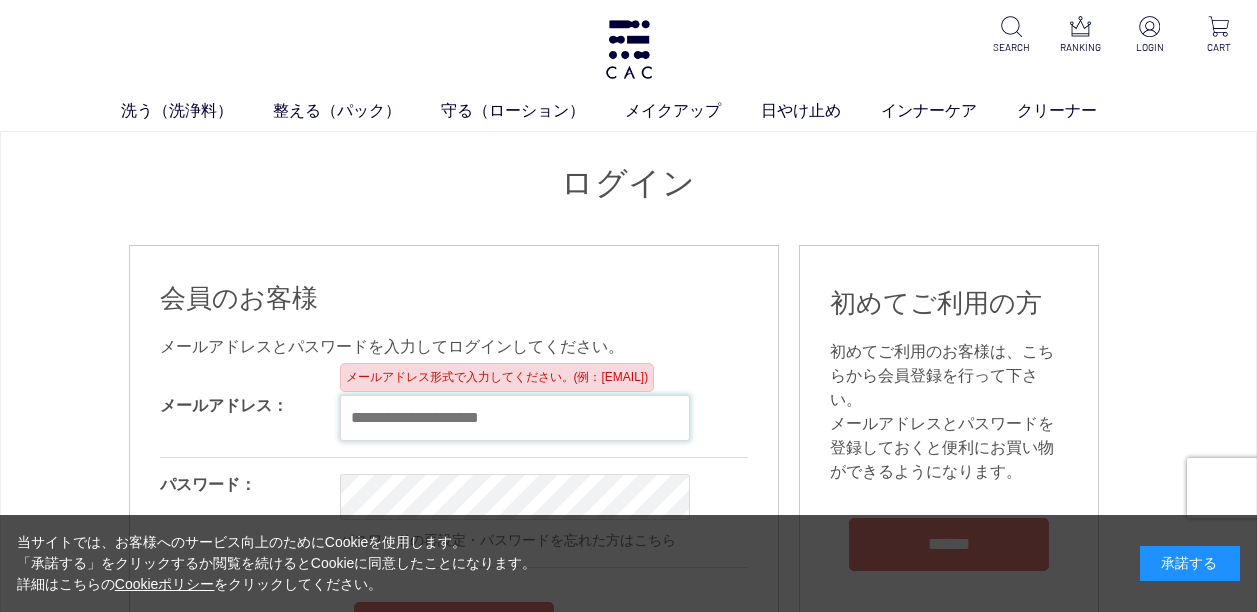 click at bounding box center [515, 418] 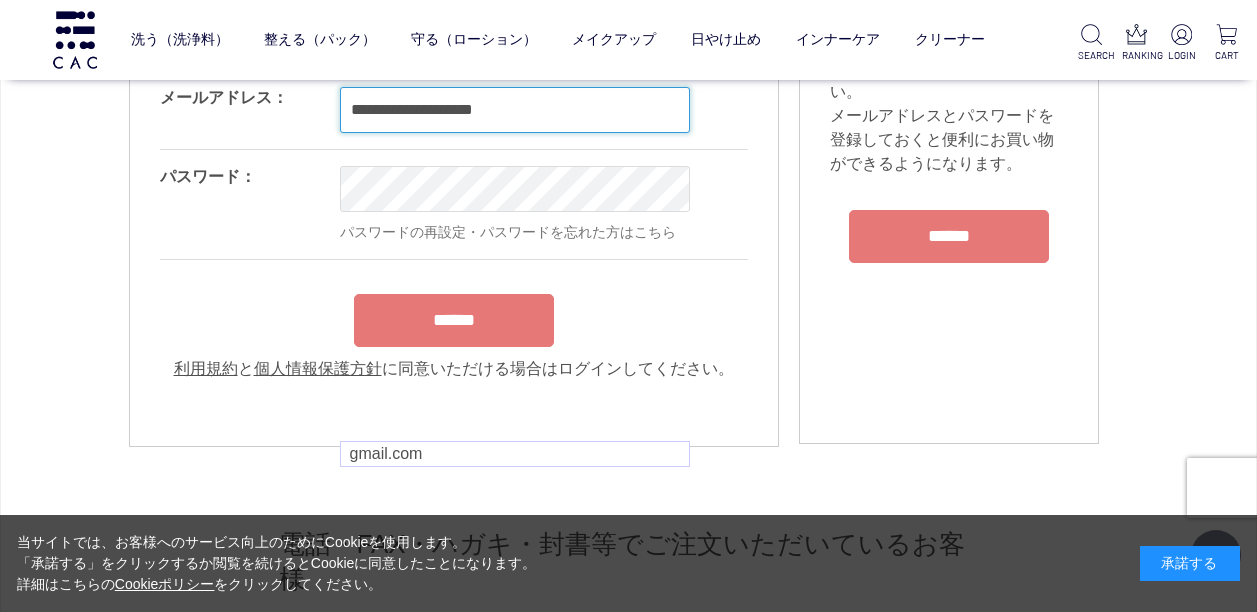 scroll, scrollTop: 150, scrollLeft: 0, axis: vertical 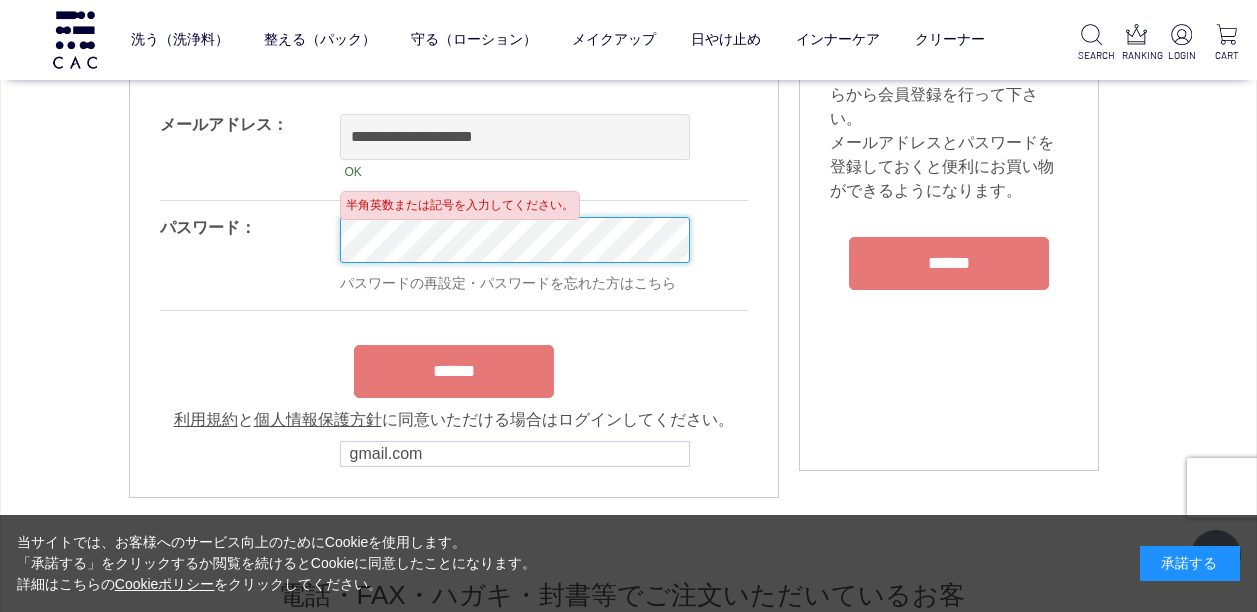 click on "洗う（洗浄料）
液体洗浄料
パウダー洗浄料
泡洗顔料
グッズ
整える（パック）
フェイスパック
ヘアパック
守る（ローション）
保湿化粧水
柔軟化粧水
美容液
ジェル
メイクアップ
ベース
アイ
フェイスカラー
リップ
日やけ止め
インナーケア
クリーナー
SEARCH
RANKING
LOGIN
CART
ログイン
会員のお客様" at bounding box center [628, 1469] 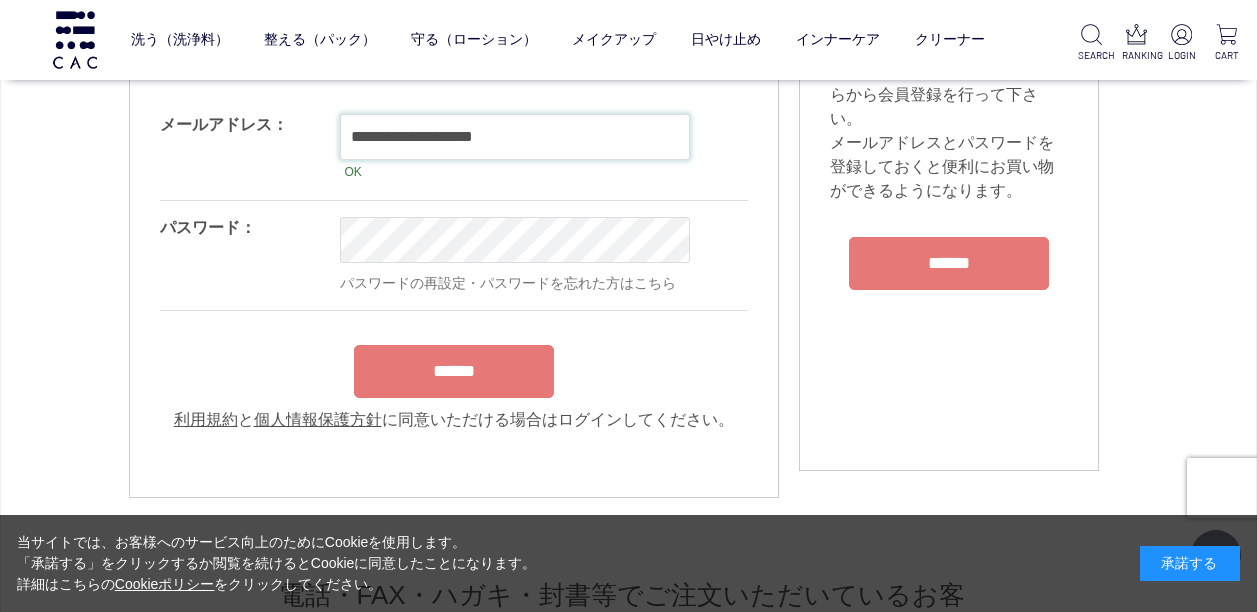 click on "**********" at bounding box center (515, 137) 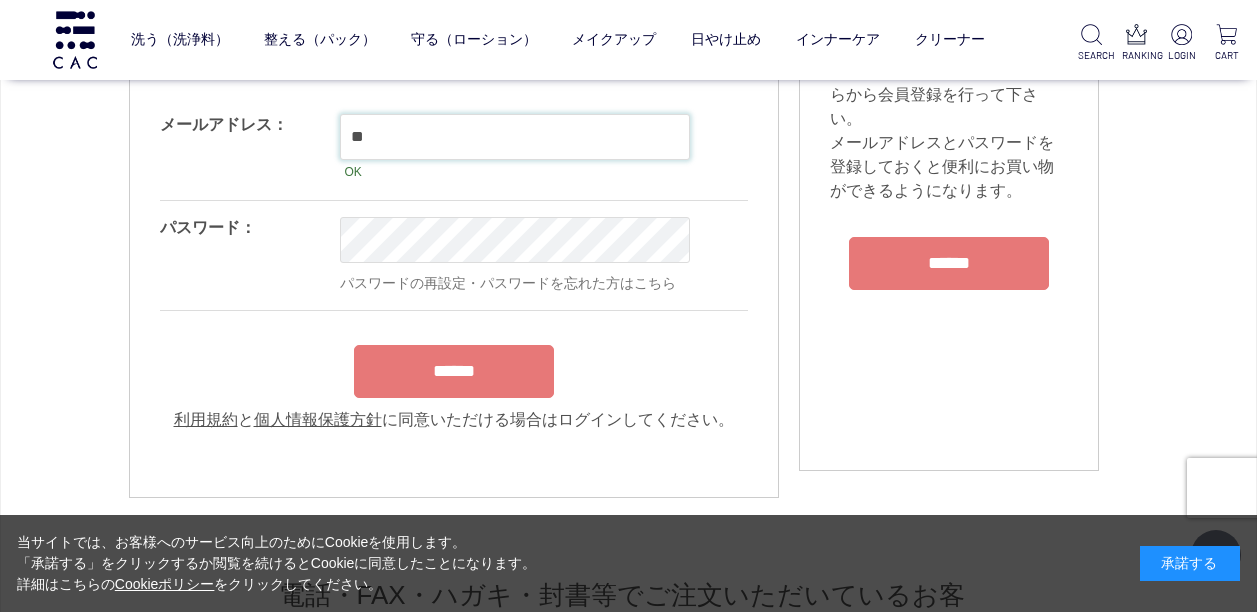 type on "*" 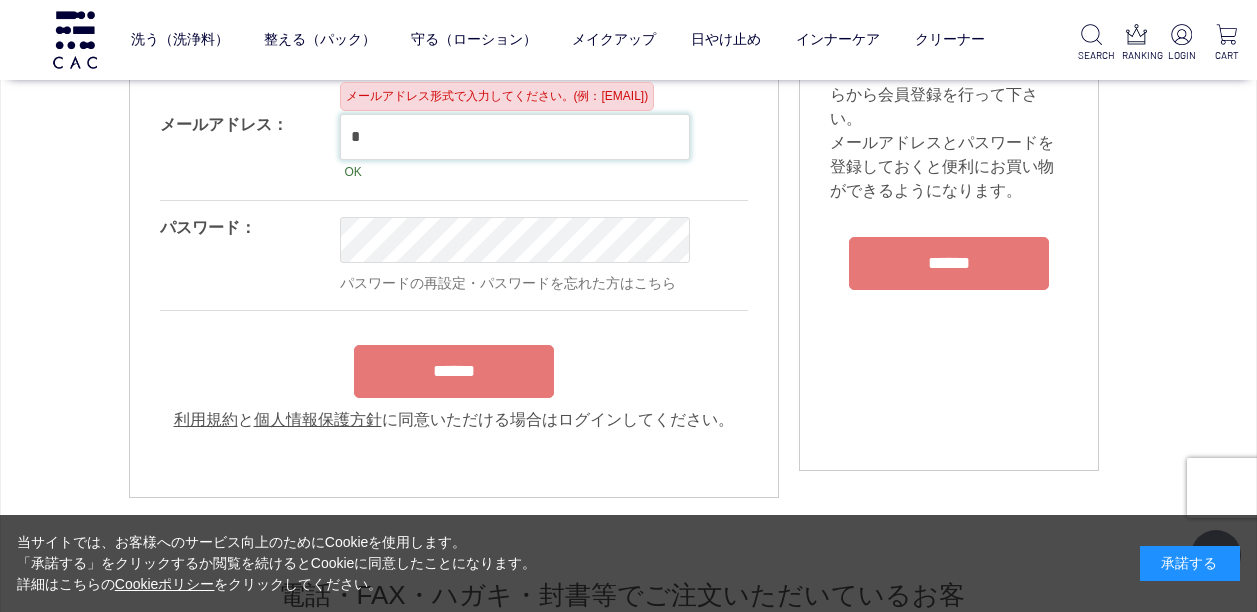 type on "**********" 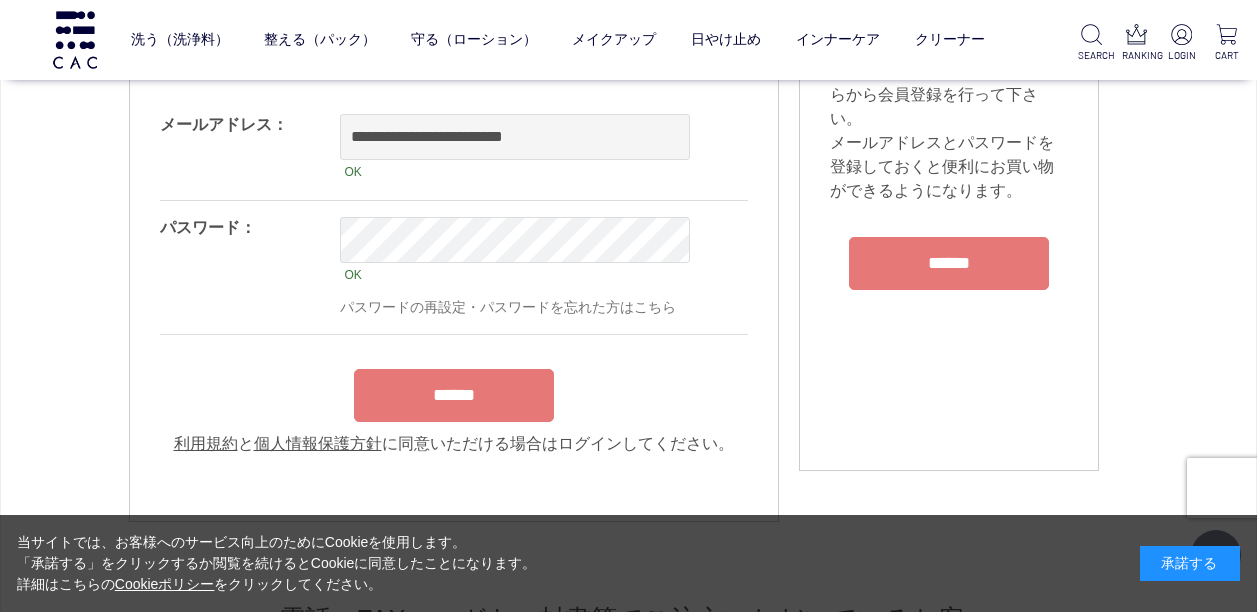 click on "******" at bounding box center (454, 390) 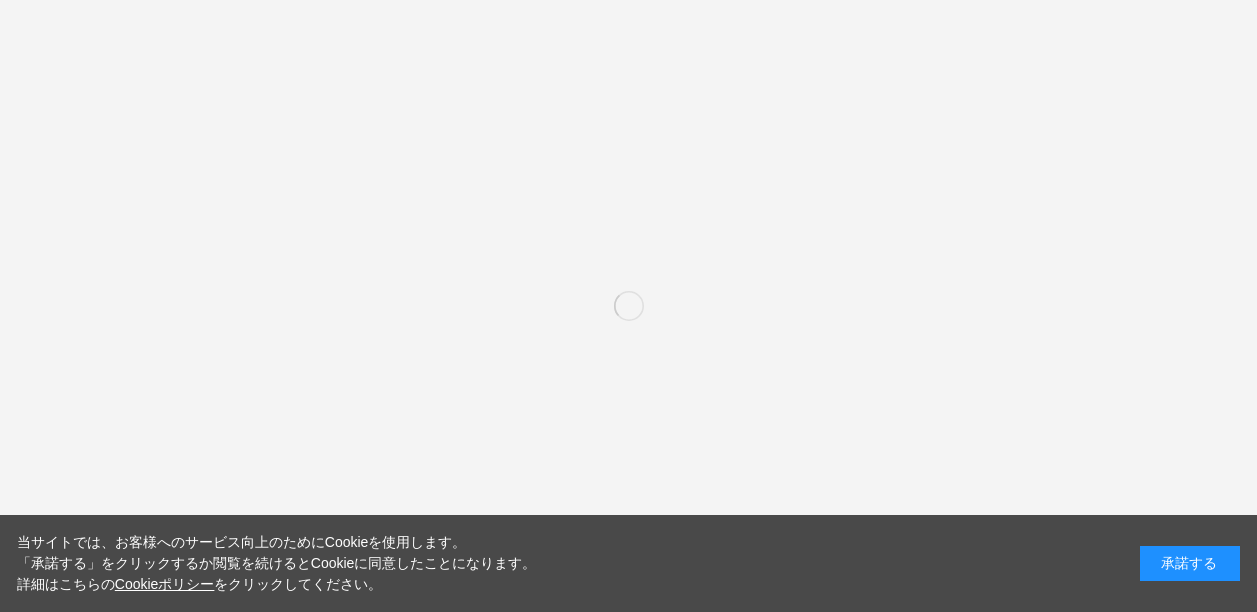 scroll, scrollTop: 0, scrollLeft: 0, axis: both 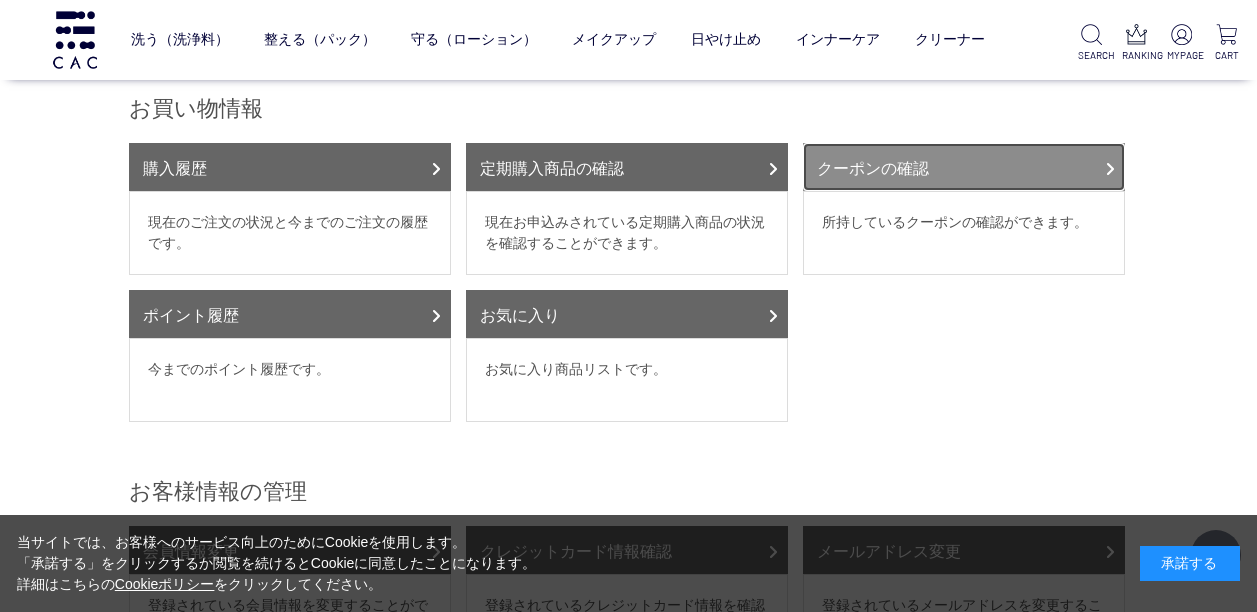 click on "クーポンの確認" at bounding box center [964, 167] 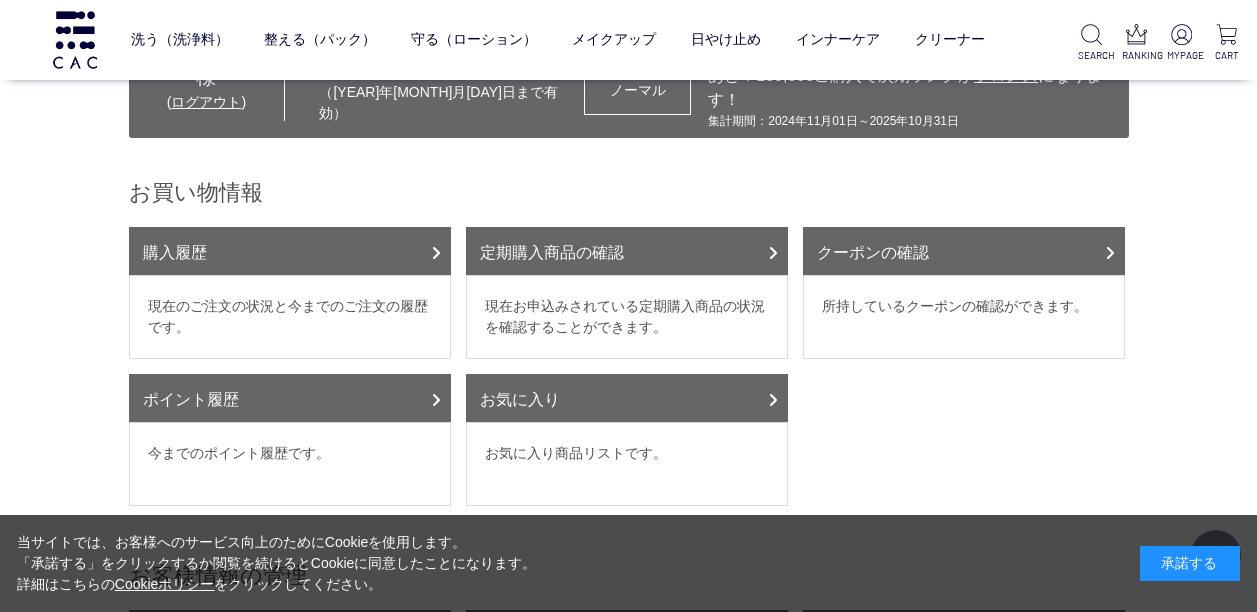 scroll, scrollTop: 150, scrollLeft: 0, axis: vertical 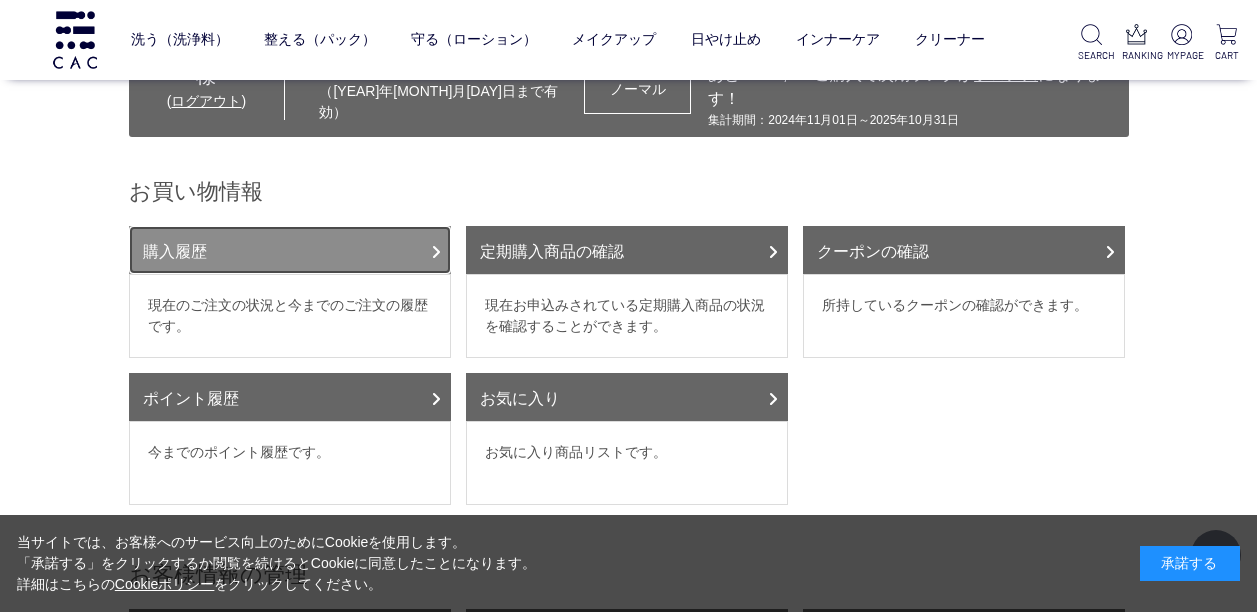 click on "購入履歴" at bounding box center [290, 250] 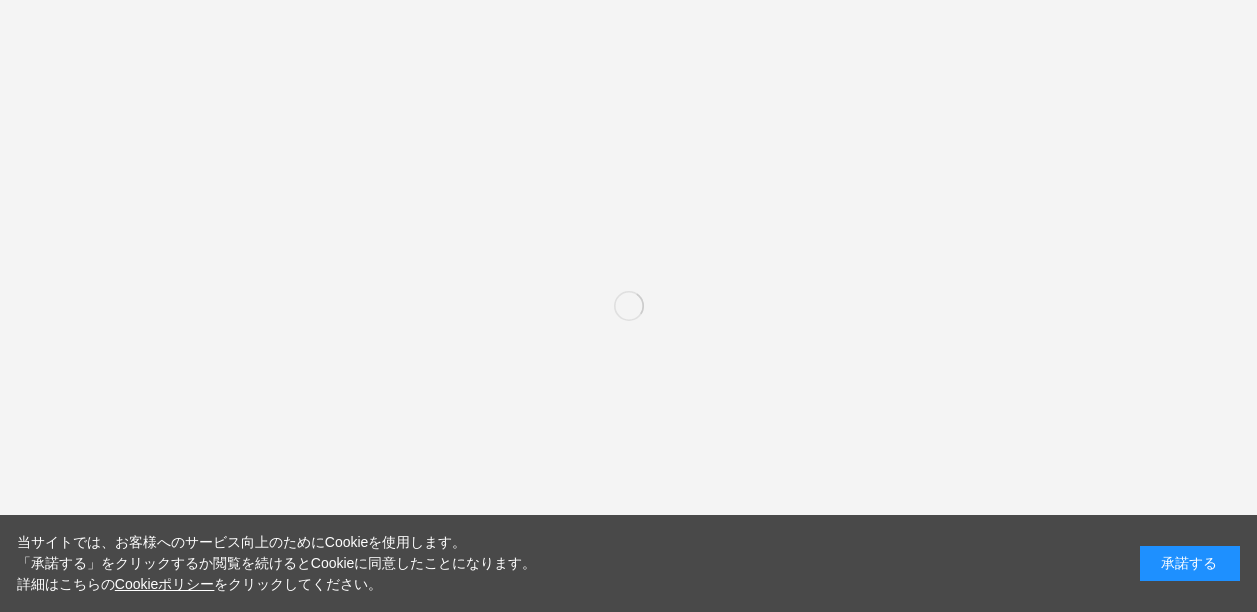 scroll, scrollTop: 0, scrollLeft: 0, axis: both 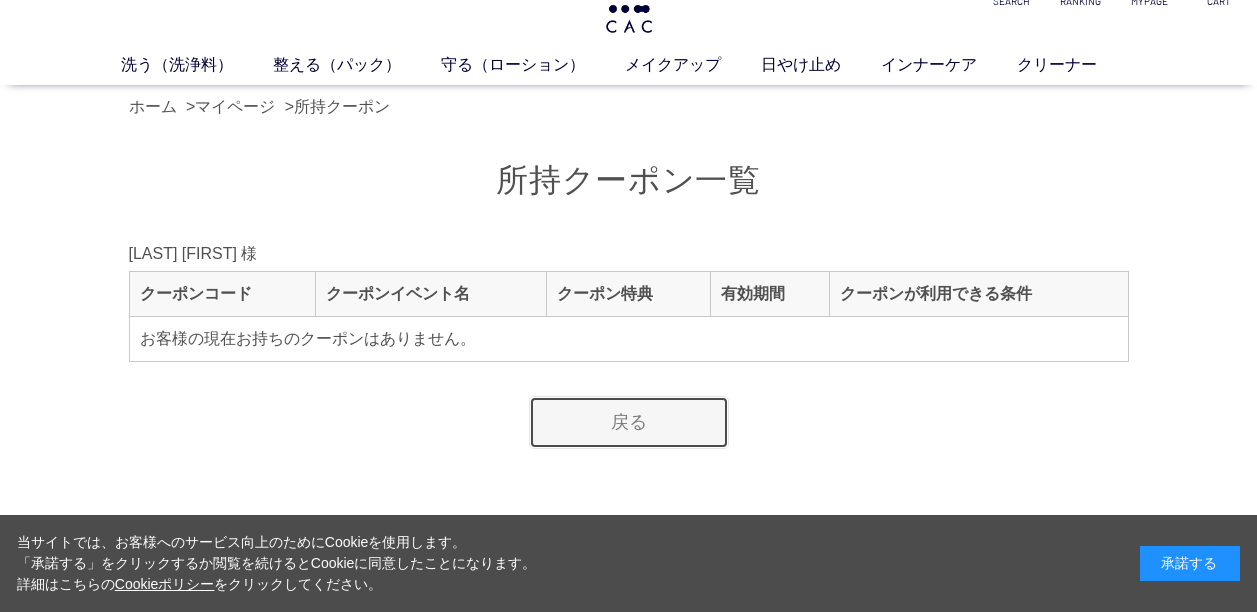 click on "戻る" at bounding box center [629, 422] 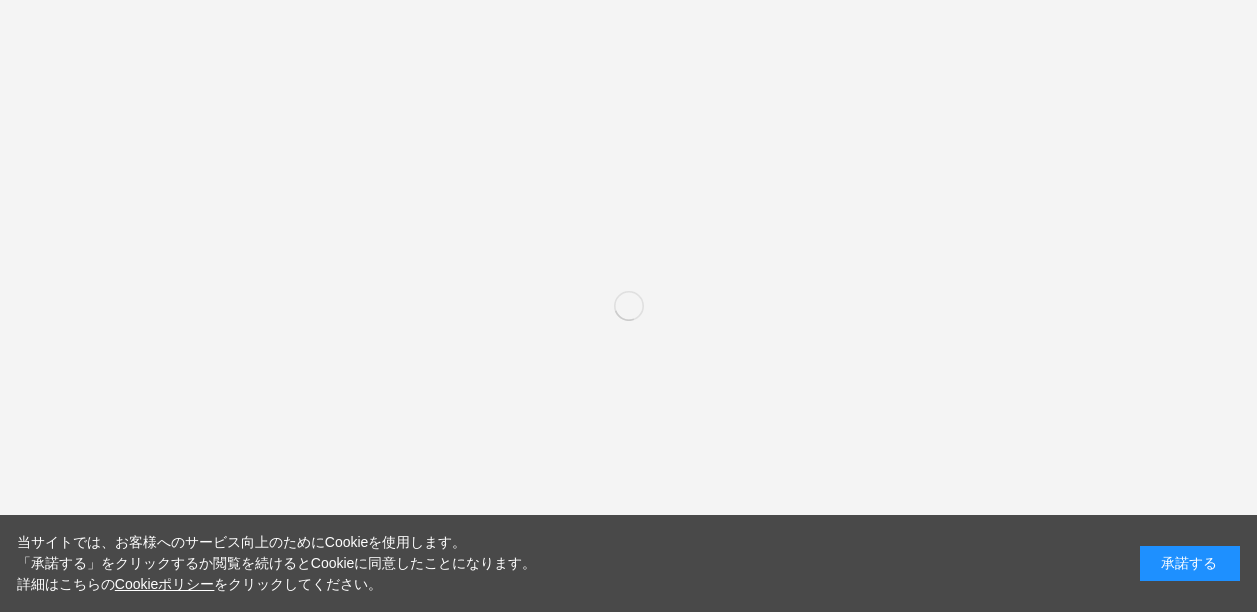 scroll, scrollTop: 0, scrollLeft: 0, axis: both 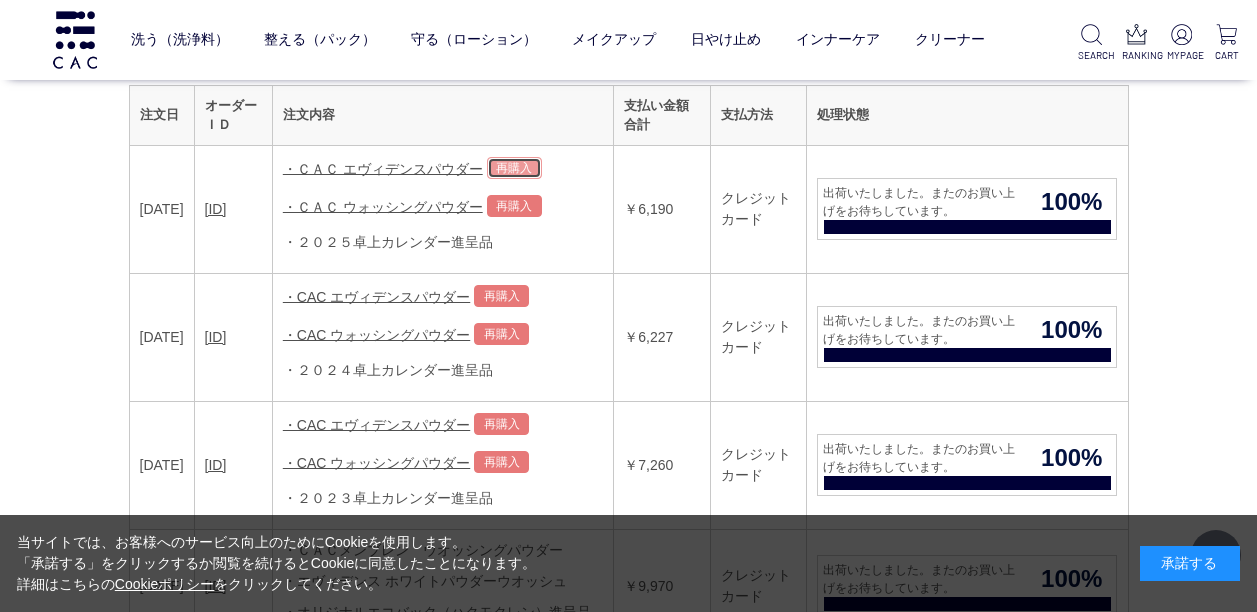 click on "再購入" at bounding box center (514, 168) 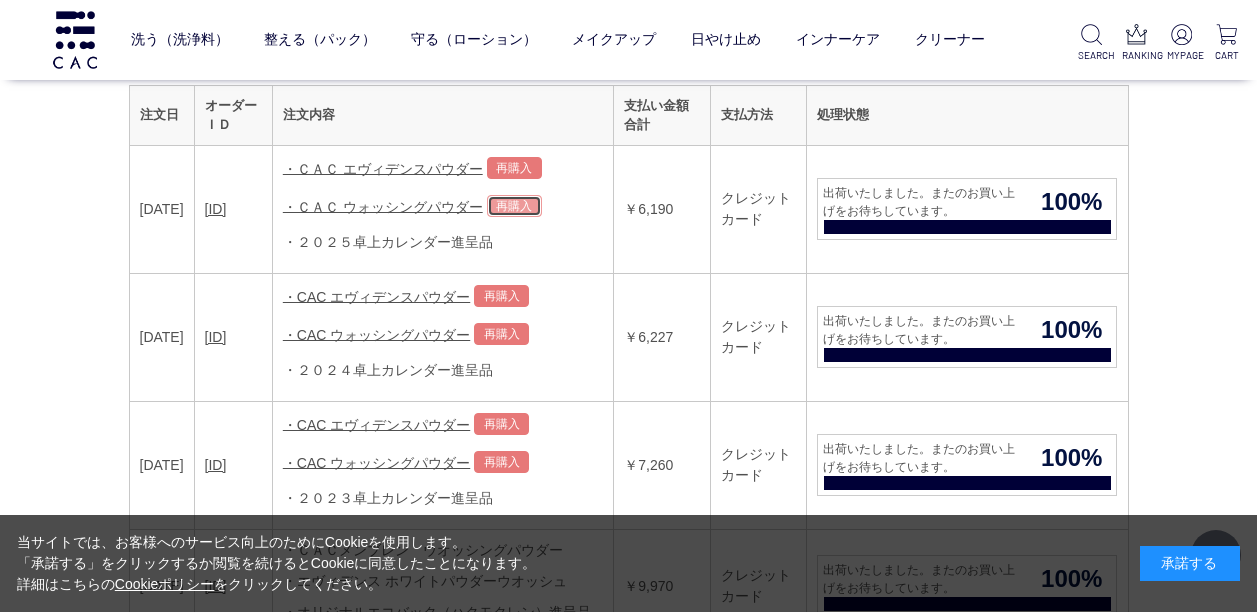 drag, startPoint x: 543, startPoint y: 208, endPoint x: 556, endPoint y: 198, distance: 16.40122 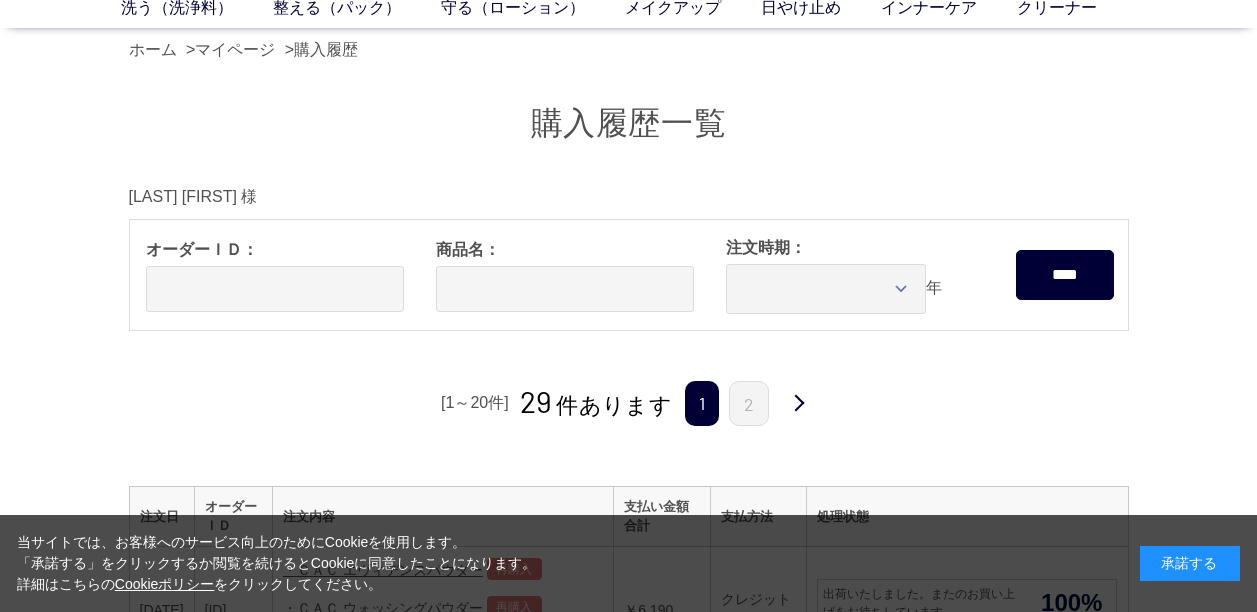 scroll, scrollTop: 0, scrollLeft: 0, axis: both 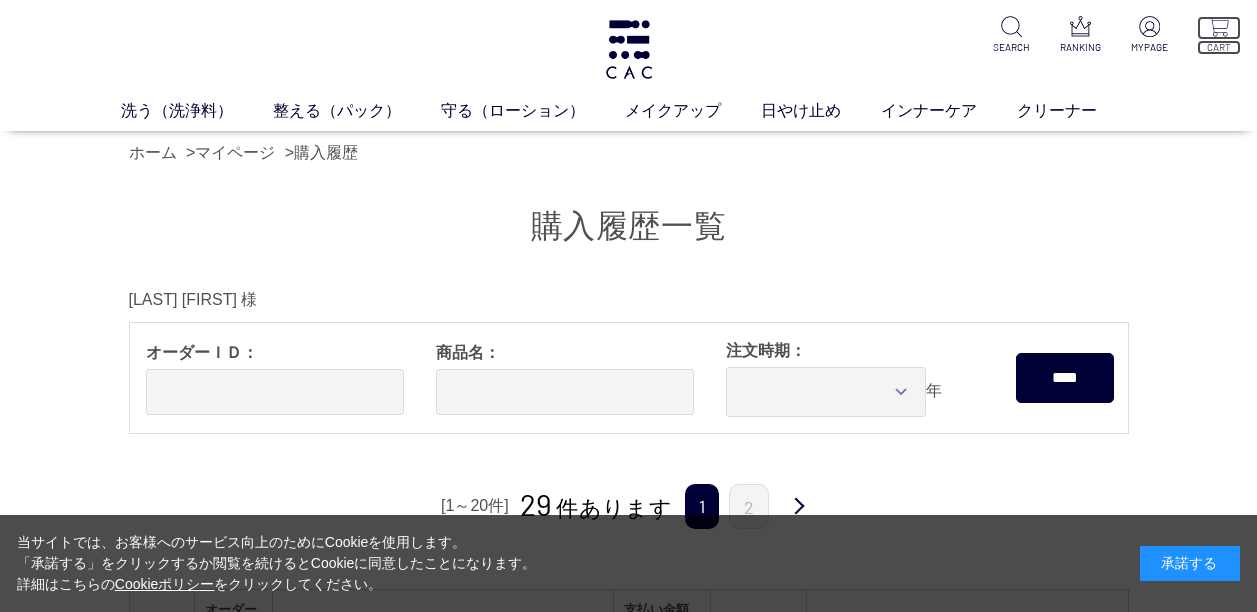 click at bounding box center [1218, 26] 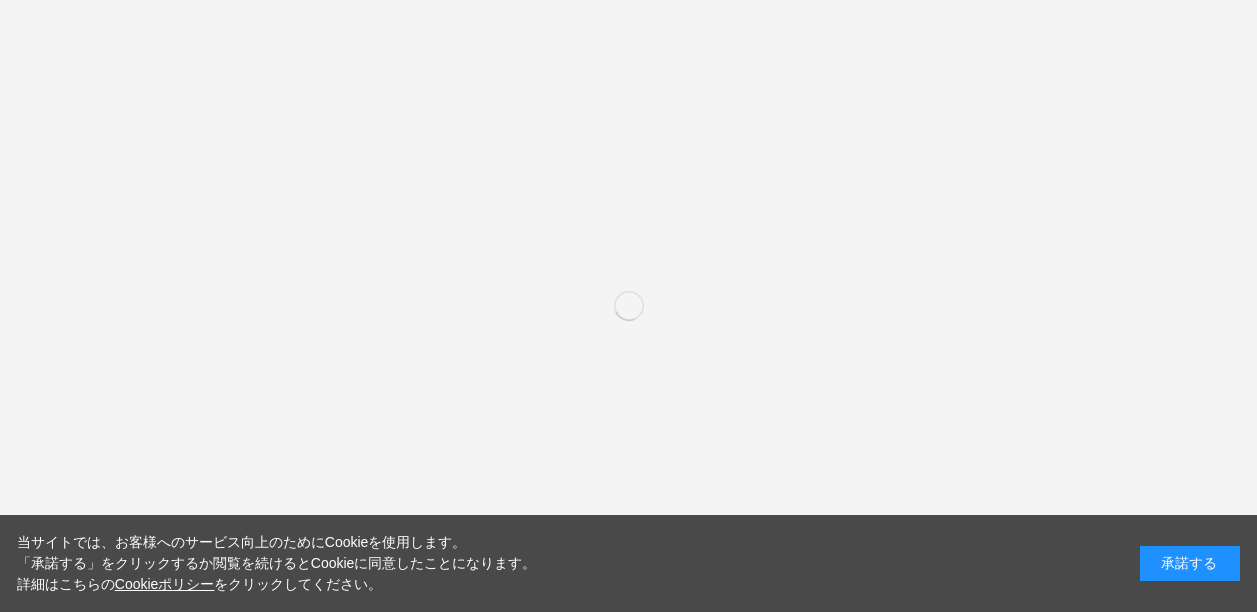 scroll, scrollTop: 0, scrollLeft: 0, axis: both 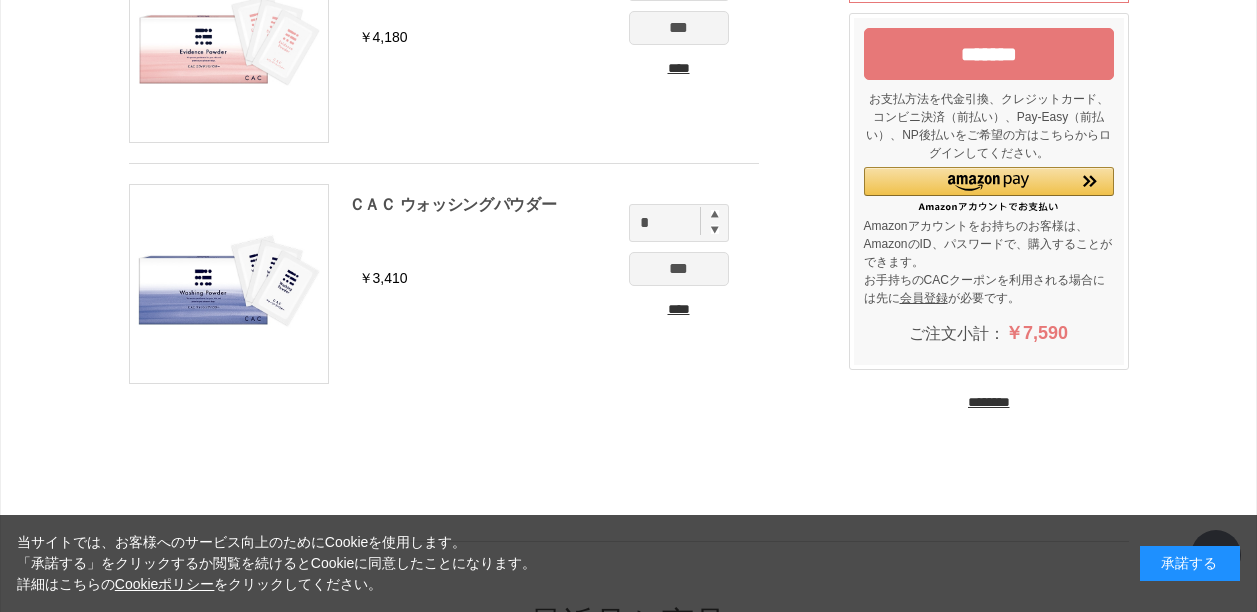 click on "*******" at bounding box center [989, 54] 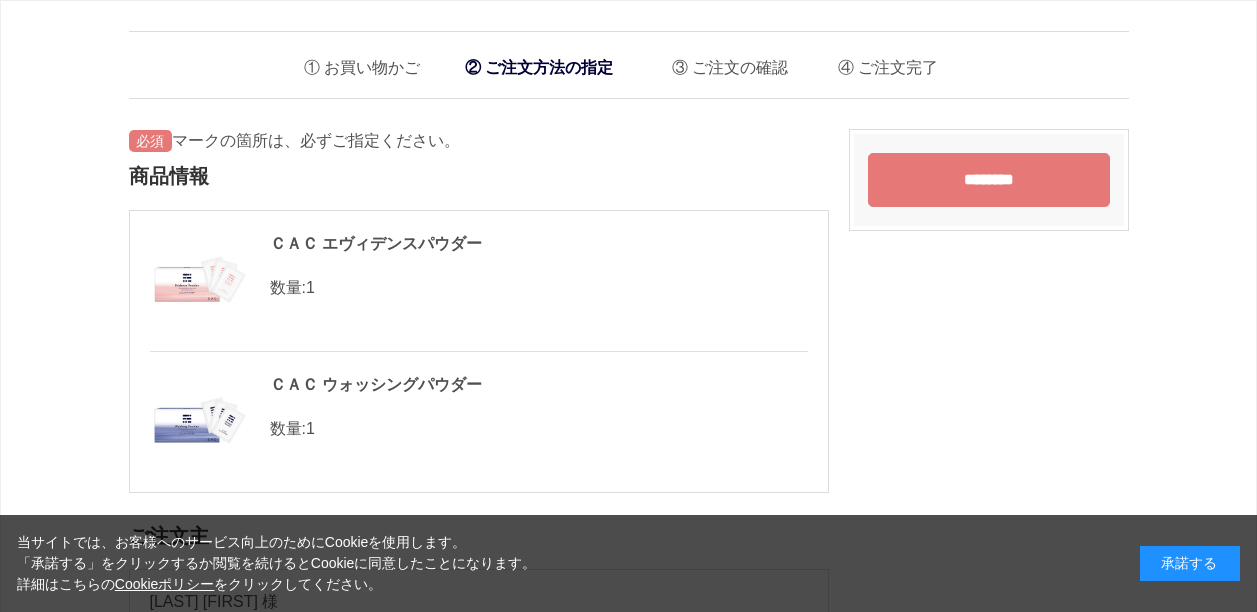 scroll, scrollTop: 0, scrollLeft: 0, axis: both 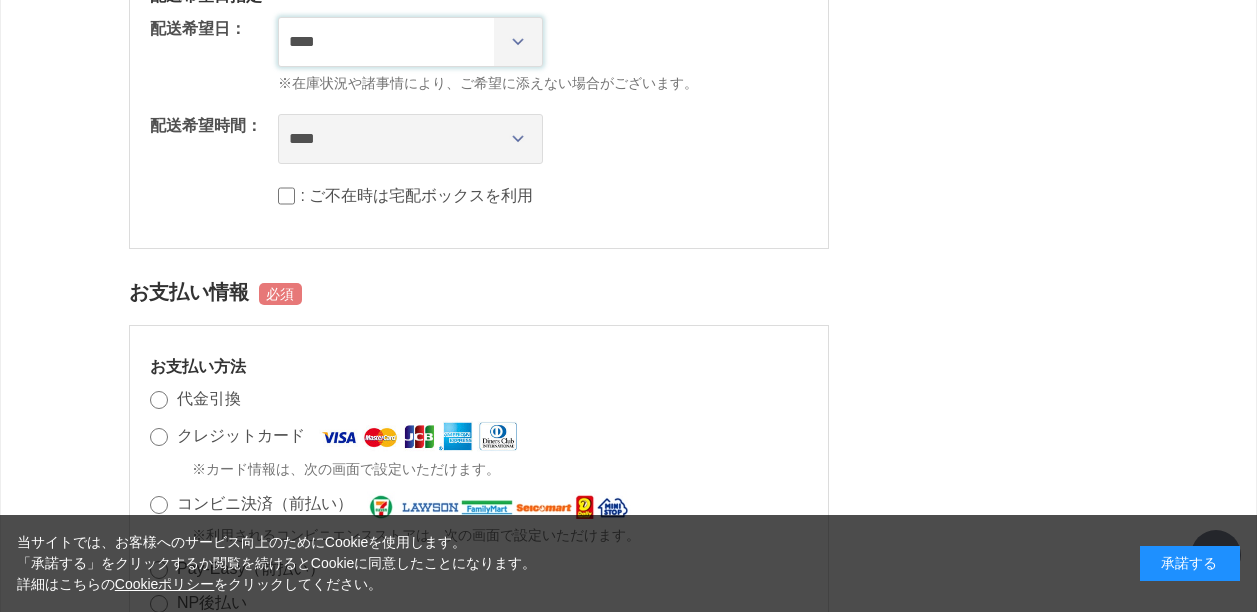 click on "**********" at bounding box center [410, 42] 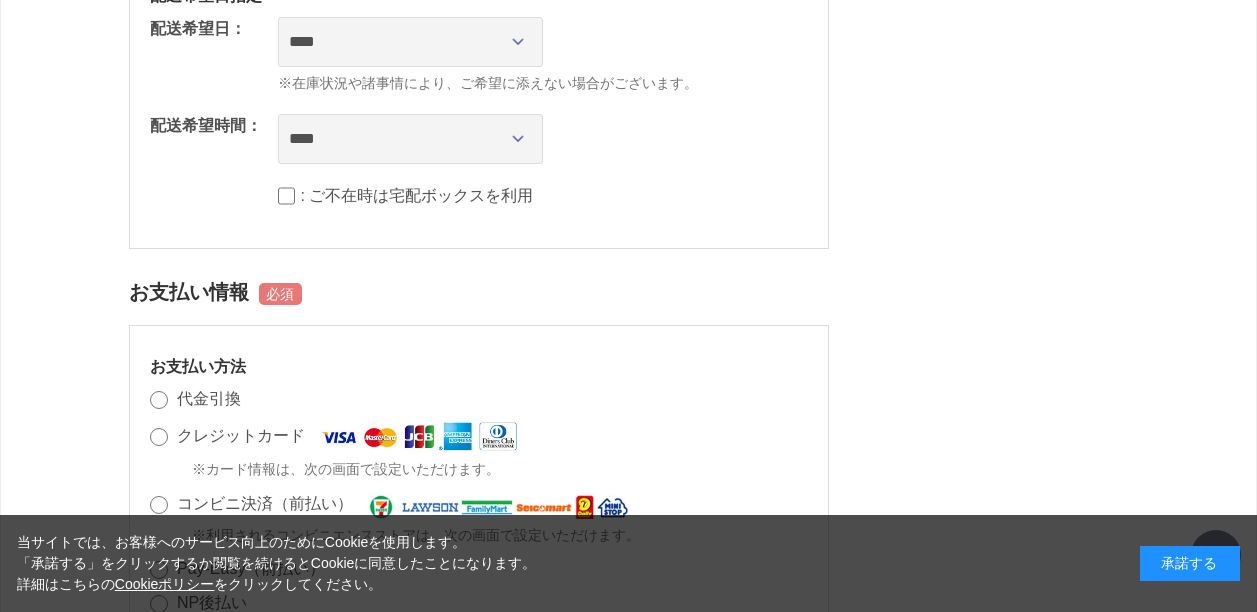 click on "**********" at bounding box center [543, 42] 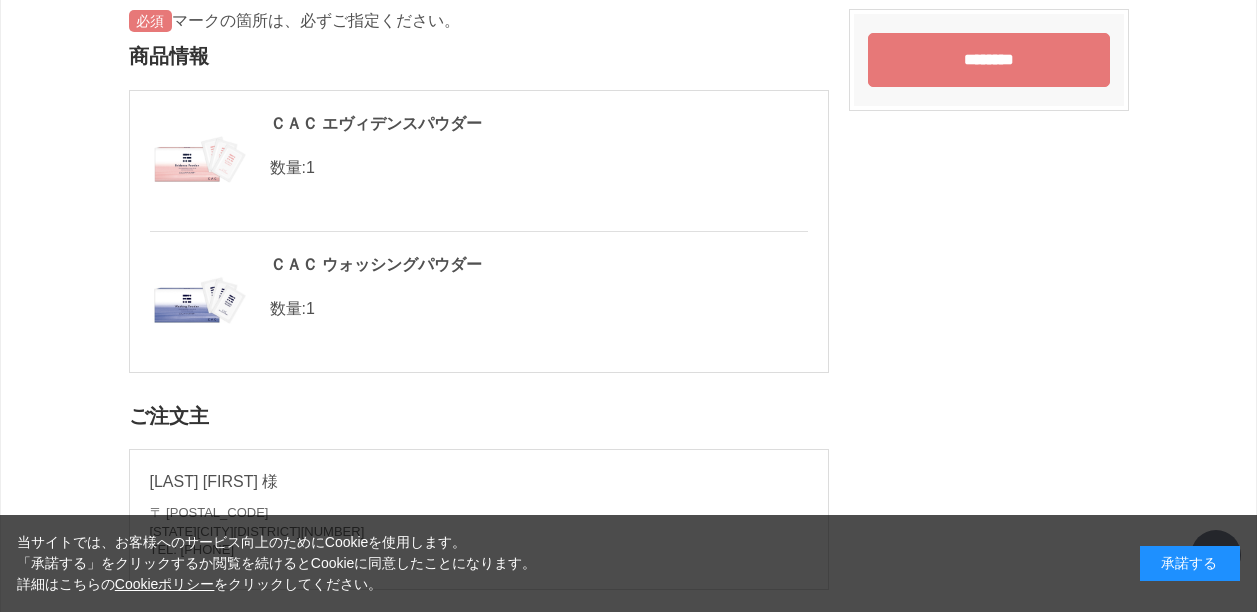 scroll, scrollTop: 0, scrollLeft: 0, axis: both 